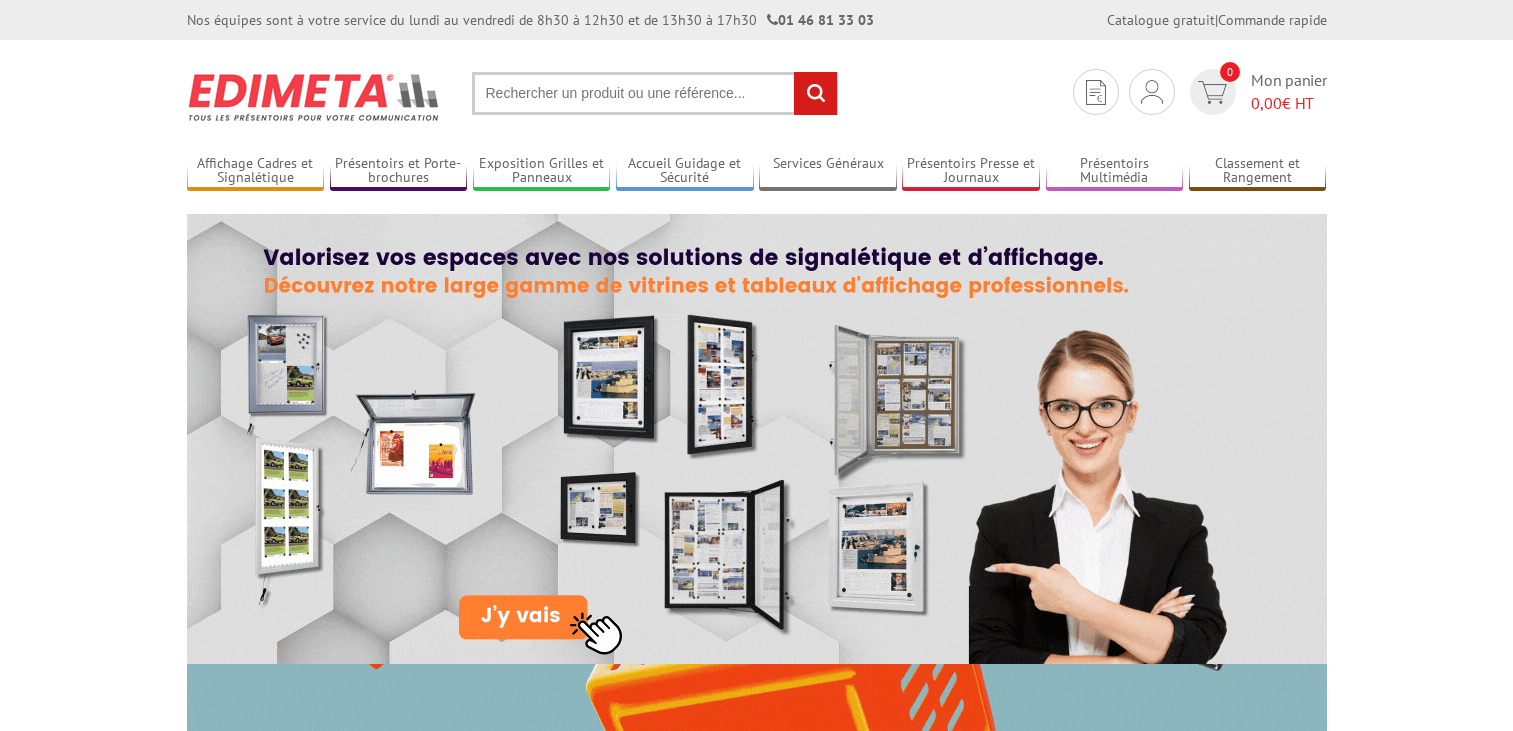 scroll, scrollTop: 0, scrollLeft: 0, axis: both 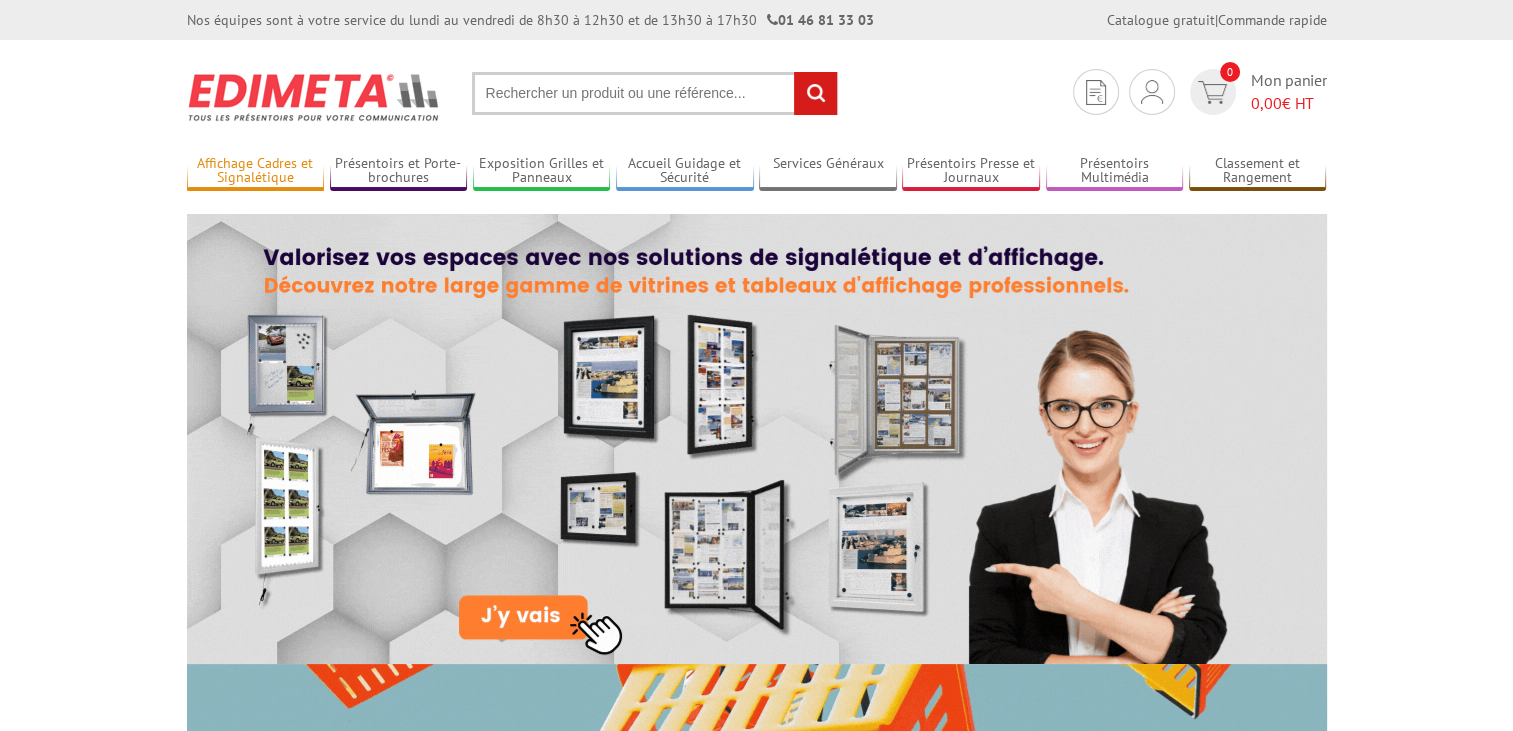 click on "Affichage Cadres et Signalétique" at bounding box center (256, 171) 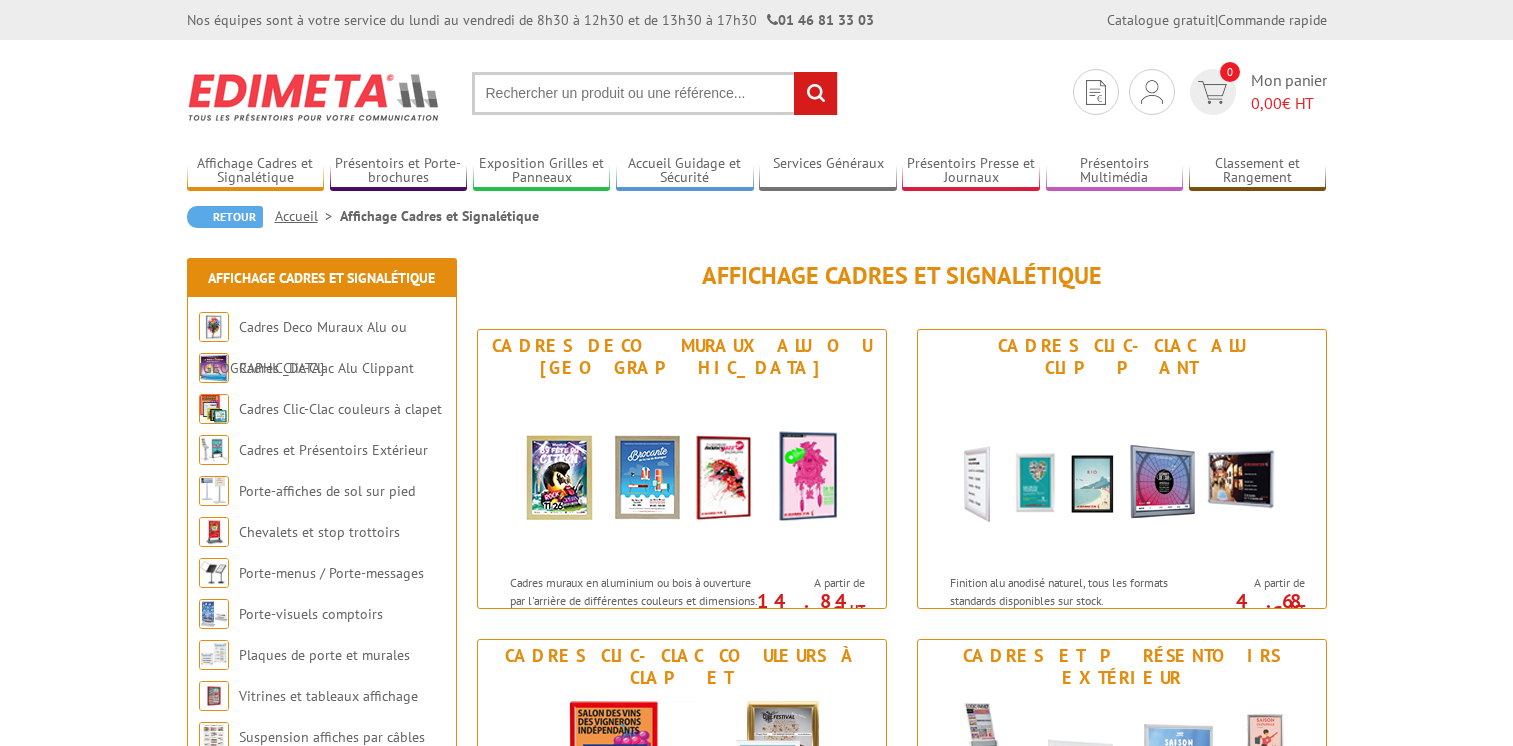 scroll, scrollTop: 0, scrollLeft: 0, axis: both 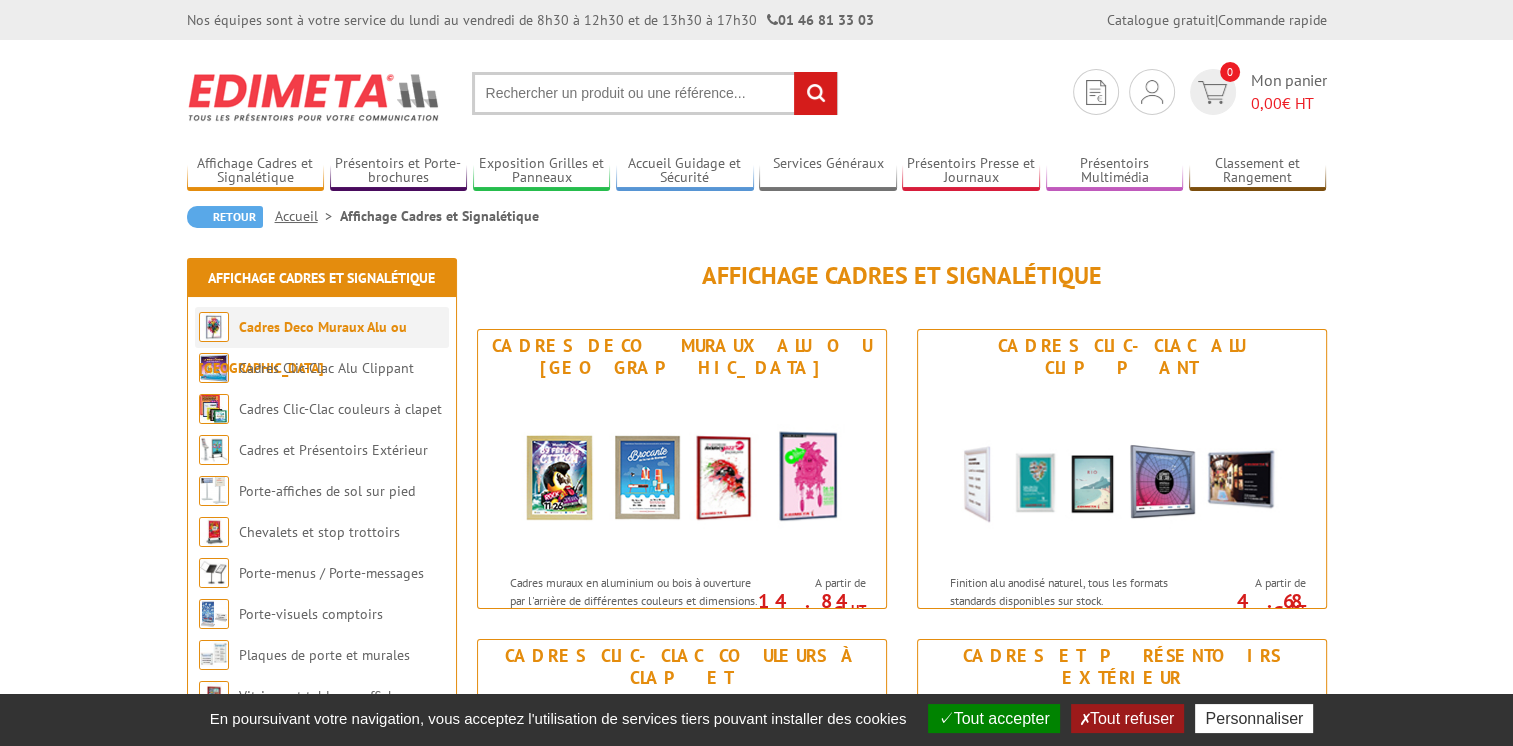 click on "Cadres Deco Muraux Alu ou [GEOGRAPHIC_DATA]" at bounding box center [303, 347] 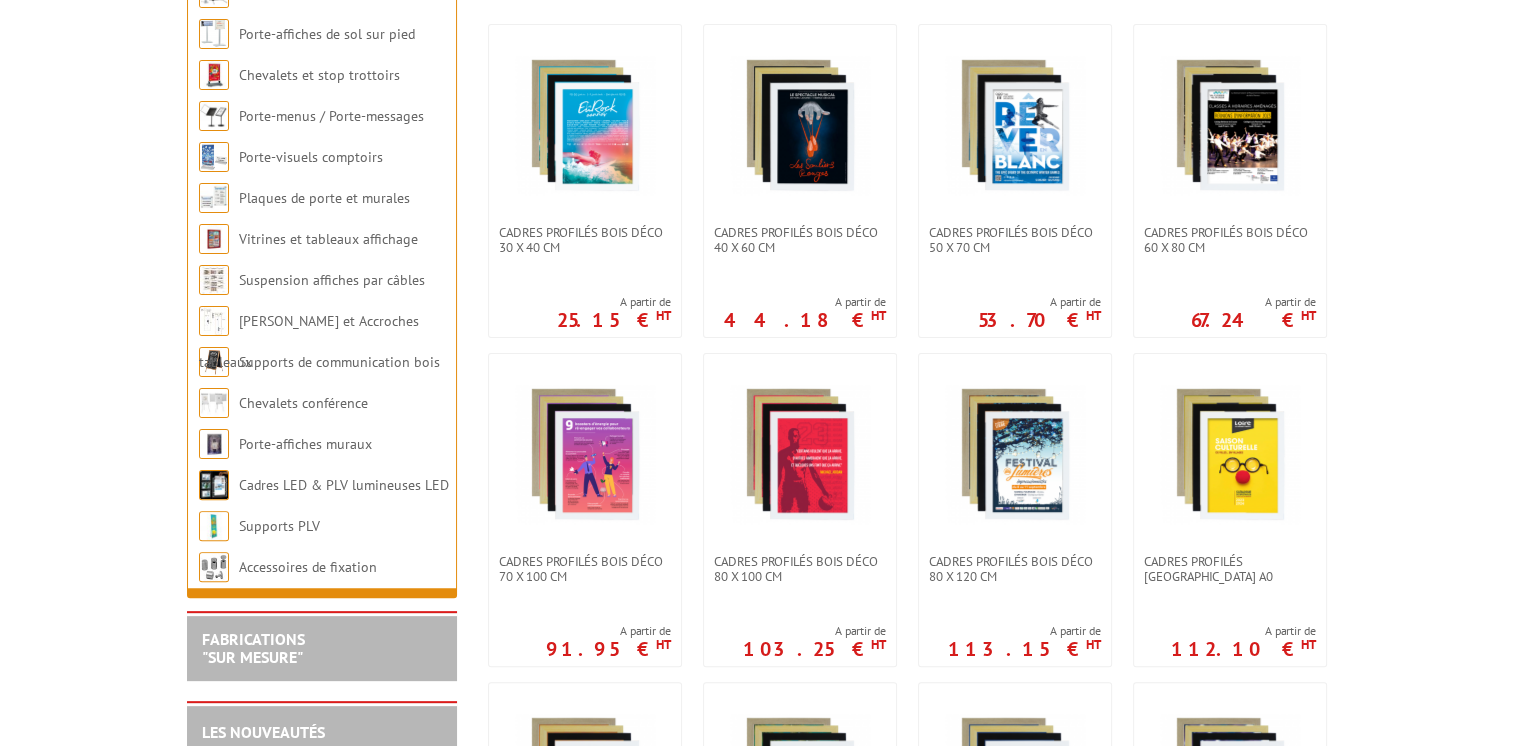 scroll, scrollTop: 500, scrollLeft: 0, axis: vertical 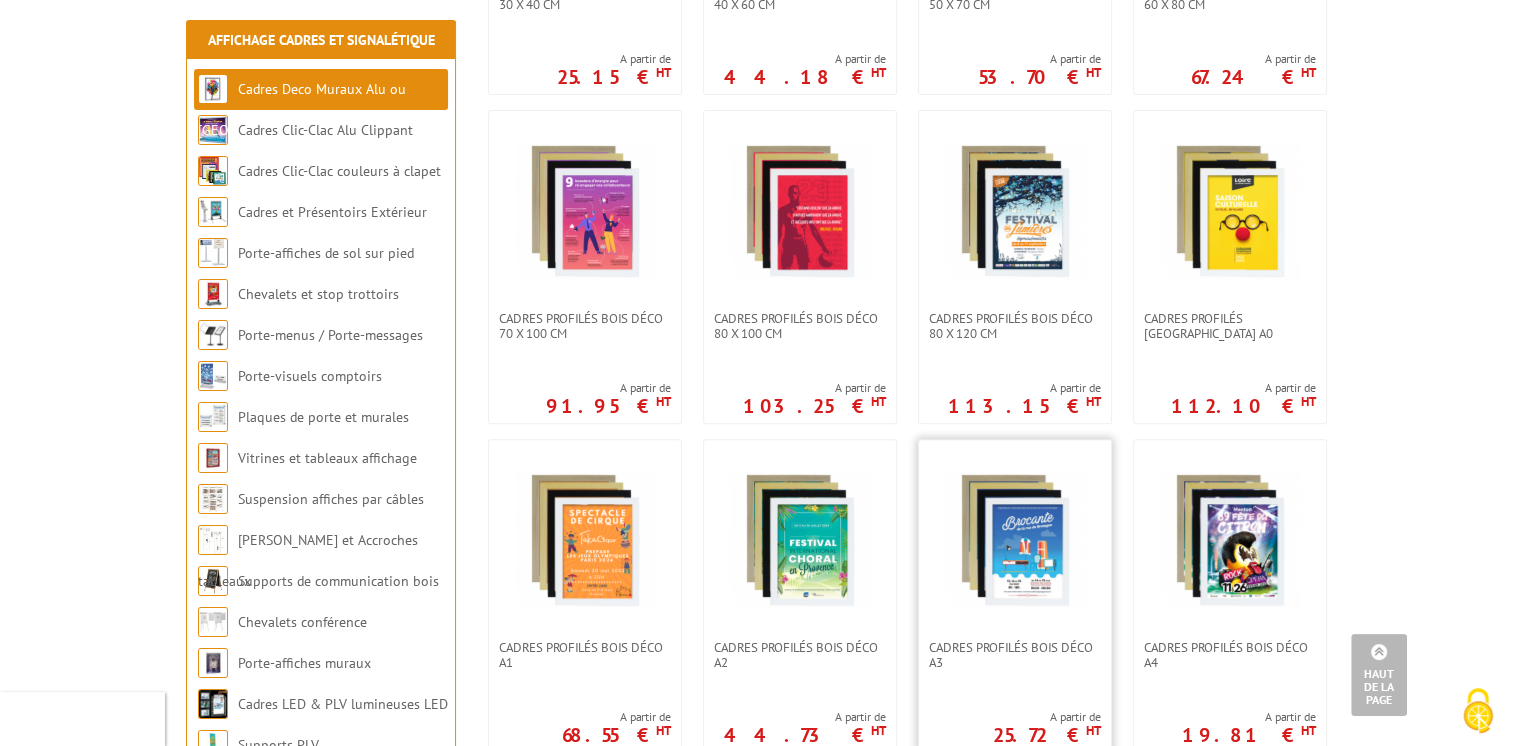click at bounding box center [1015, 540] 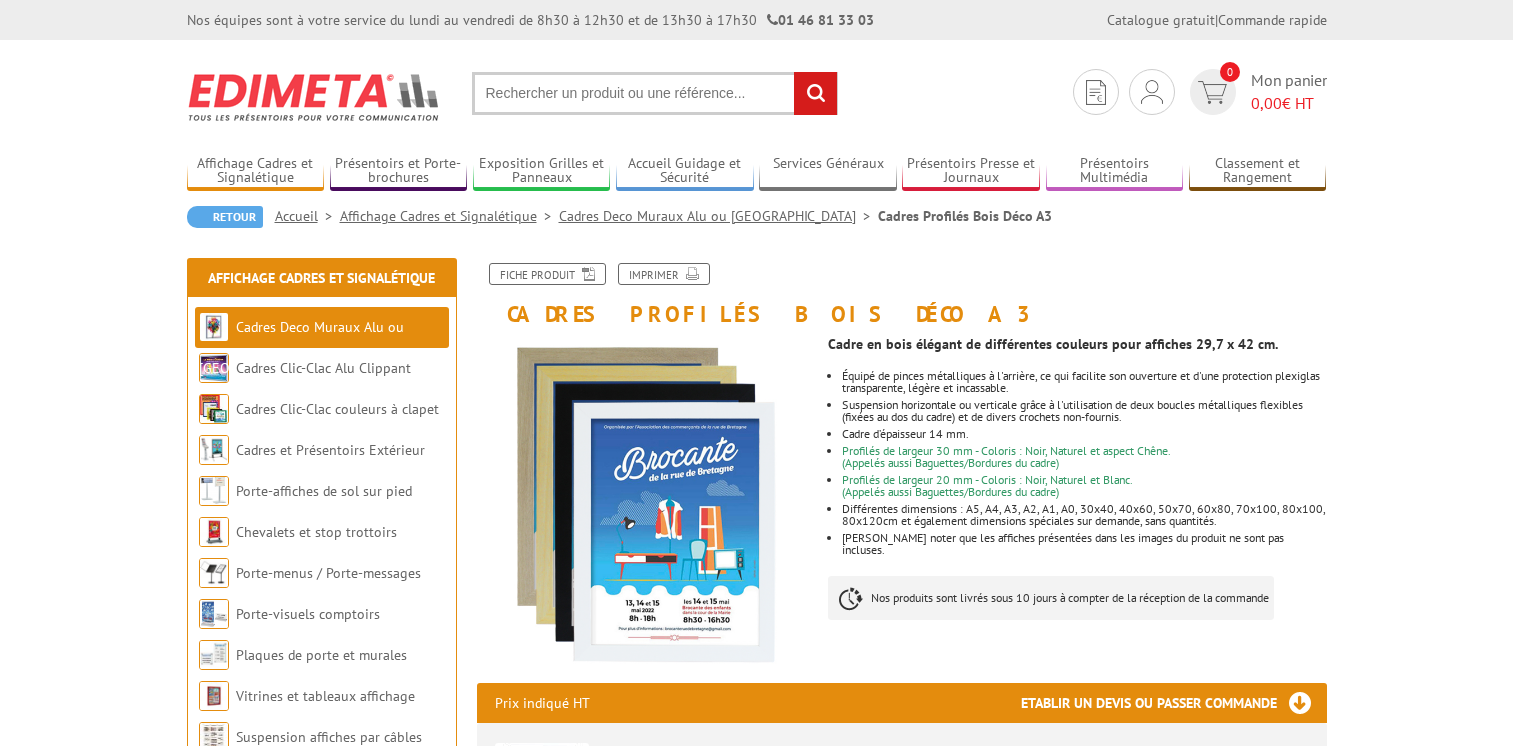 scroll, scrollTop: 0, scrollLeft: 0, axis: both 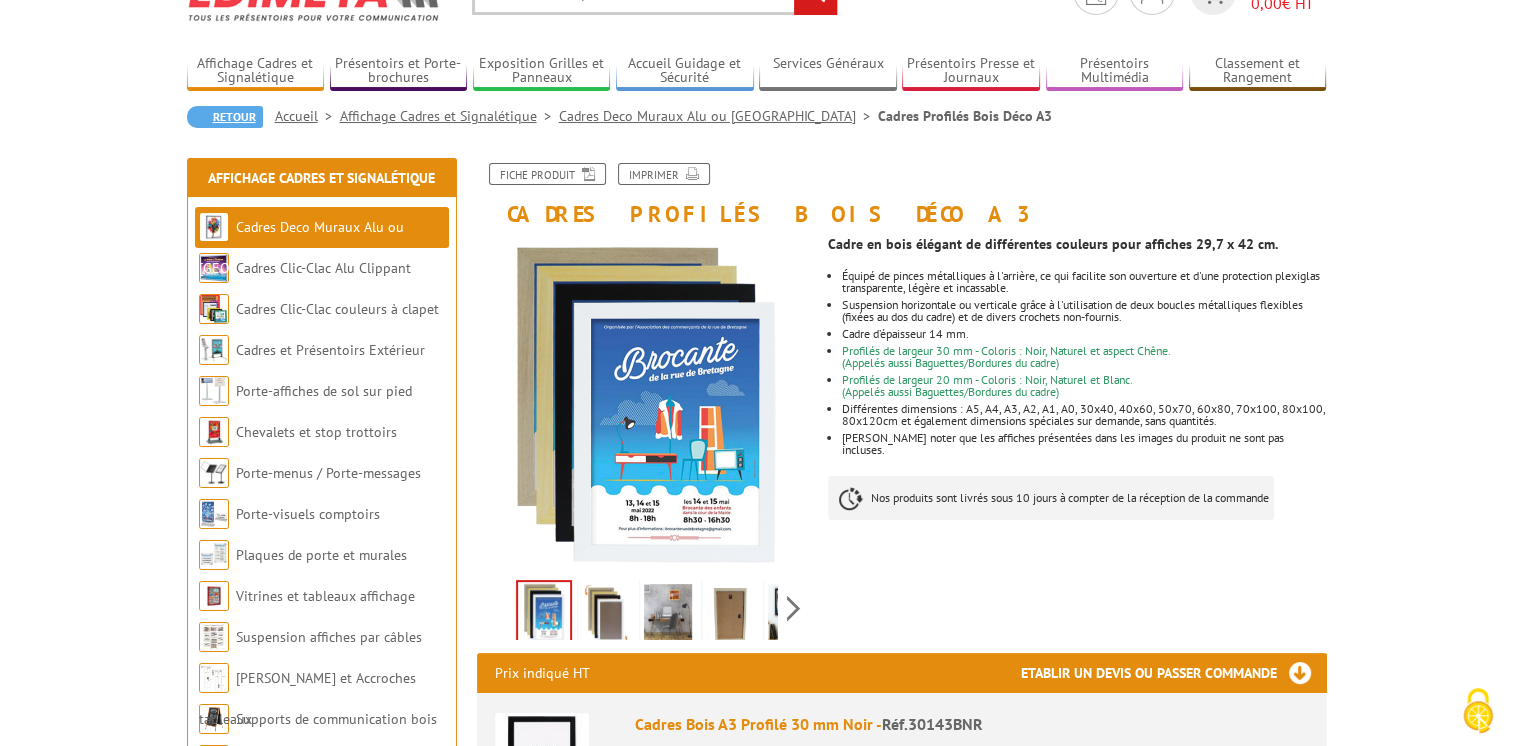 click on "Retour" at bounding box center [225, 117] 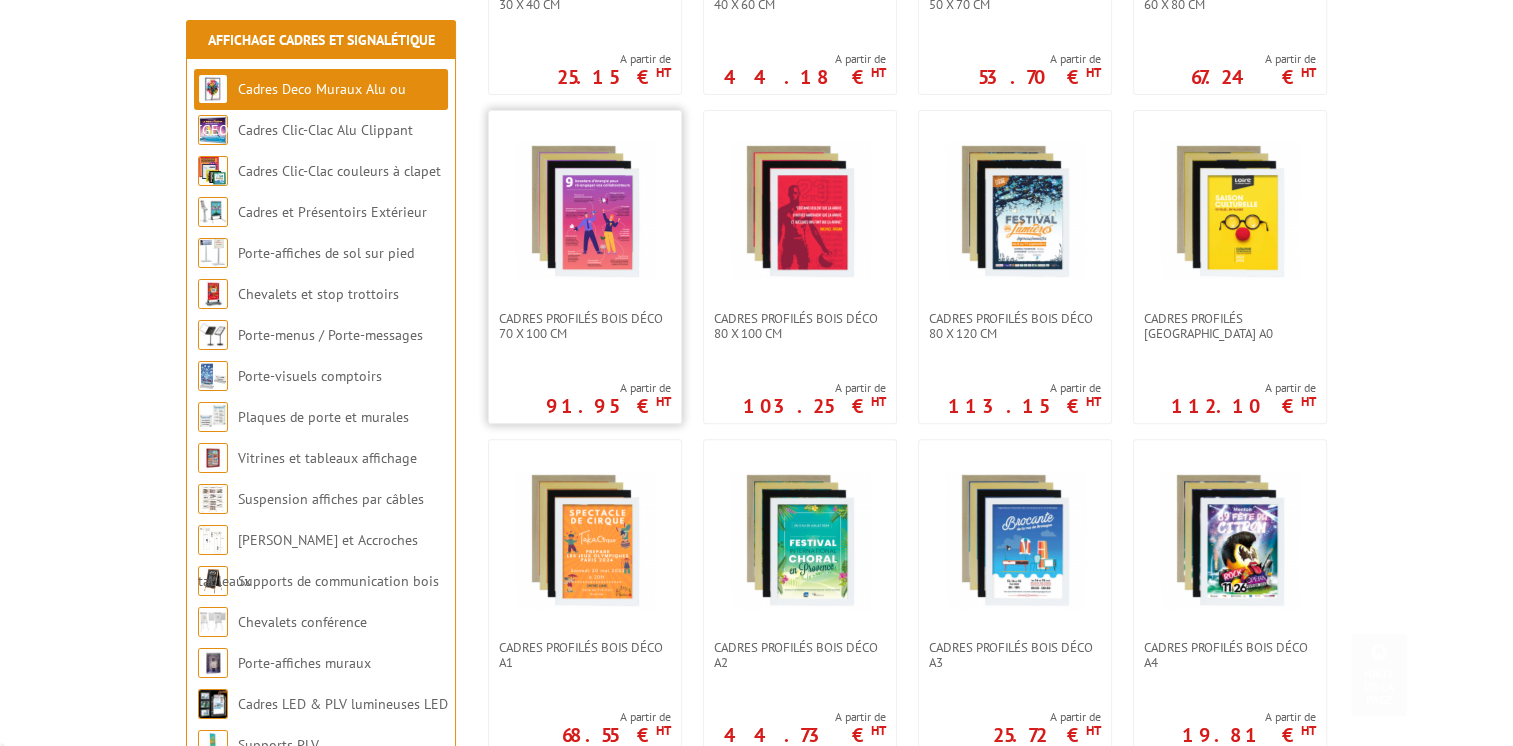 scroll, scrollTop: 800, scrollLeft: 0, axis: vertical 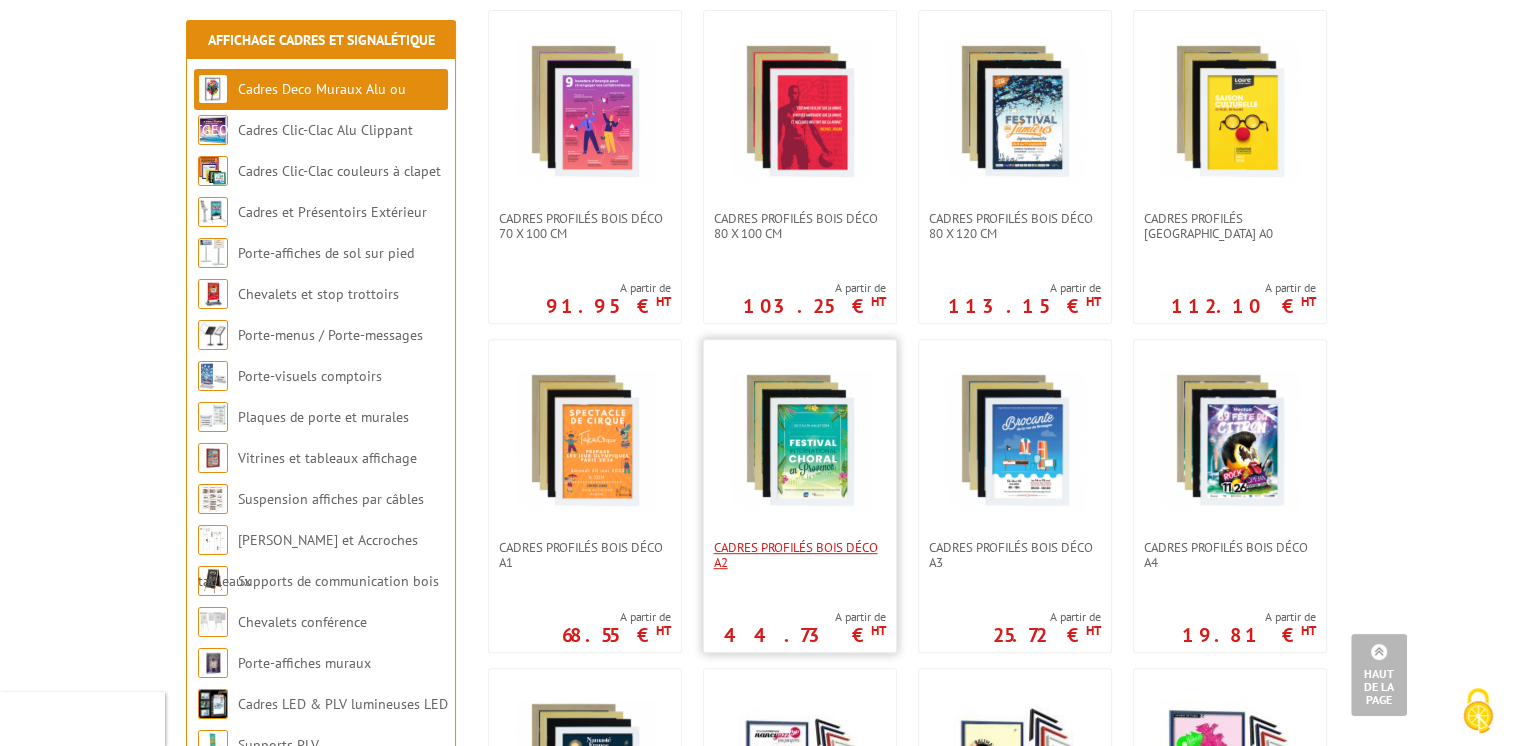 click on "Cadres Profilés Bois Déco A2" at bounding box center (800, 555) 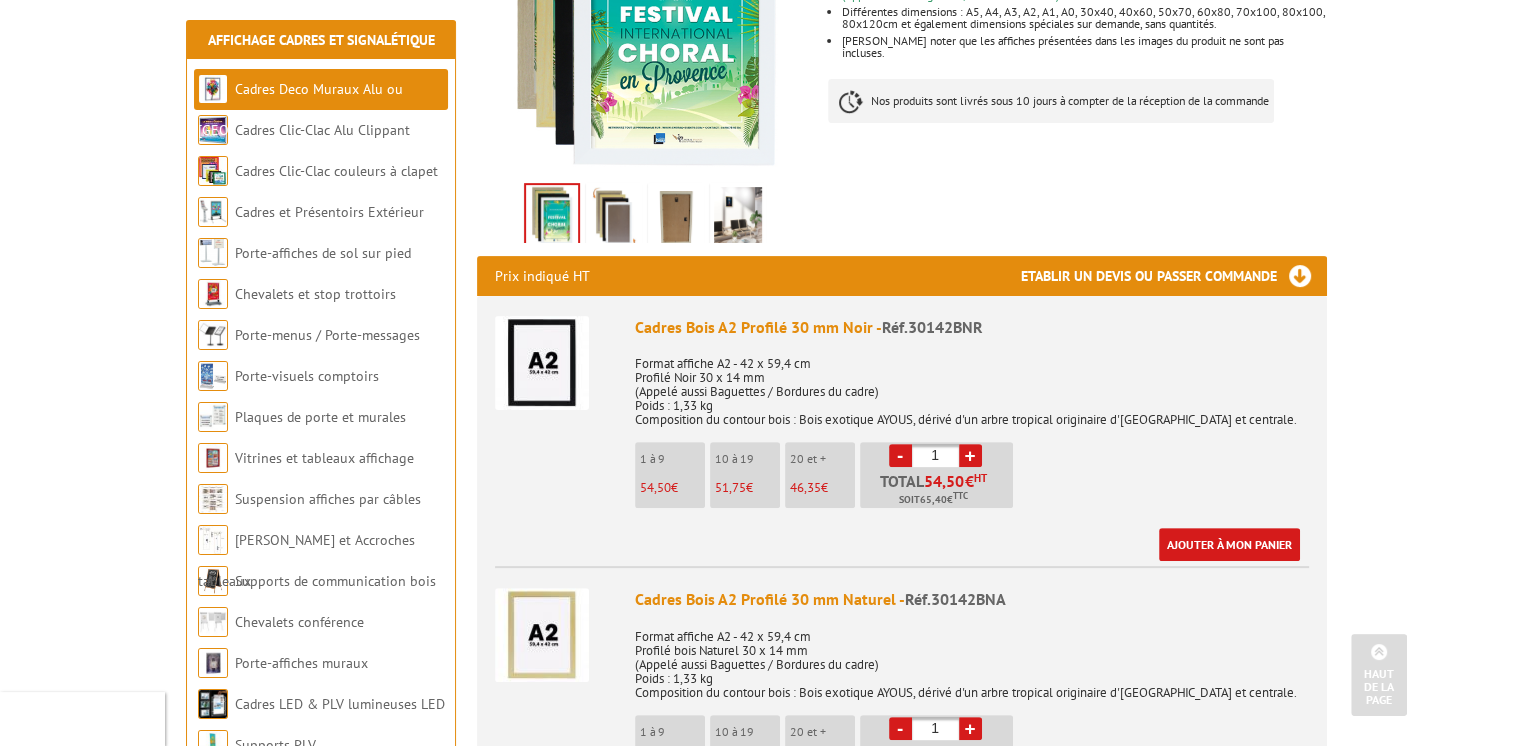 scroll, scrollTop: 600, scrollLeft: 0, axis: vertical 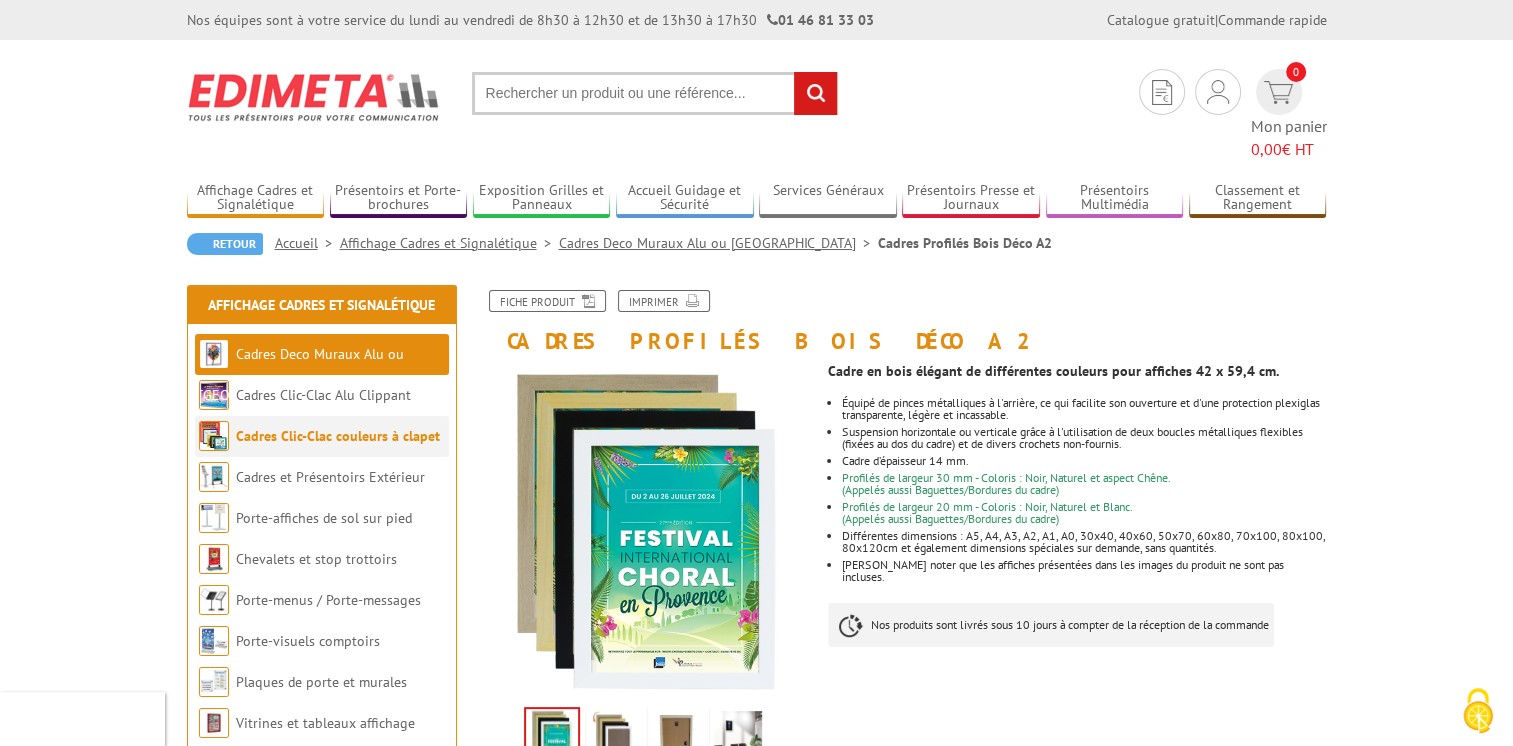 click on "Cadres Clic-Clac couleurs à clapet" at bounding box center [338, 436] 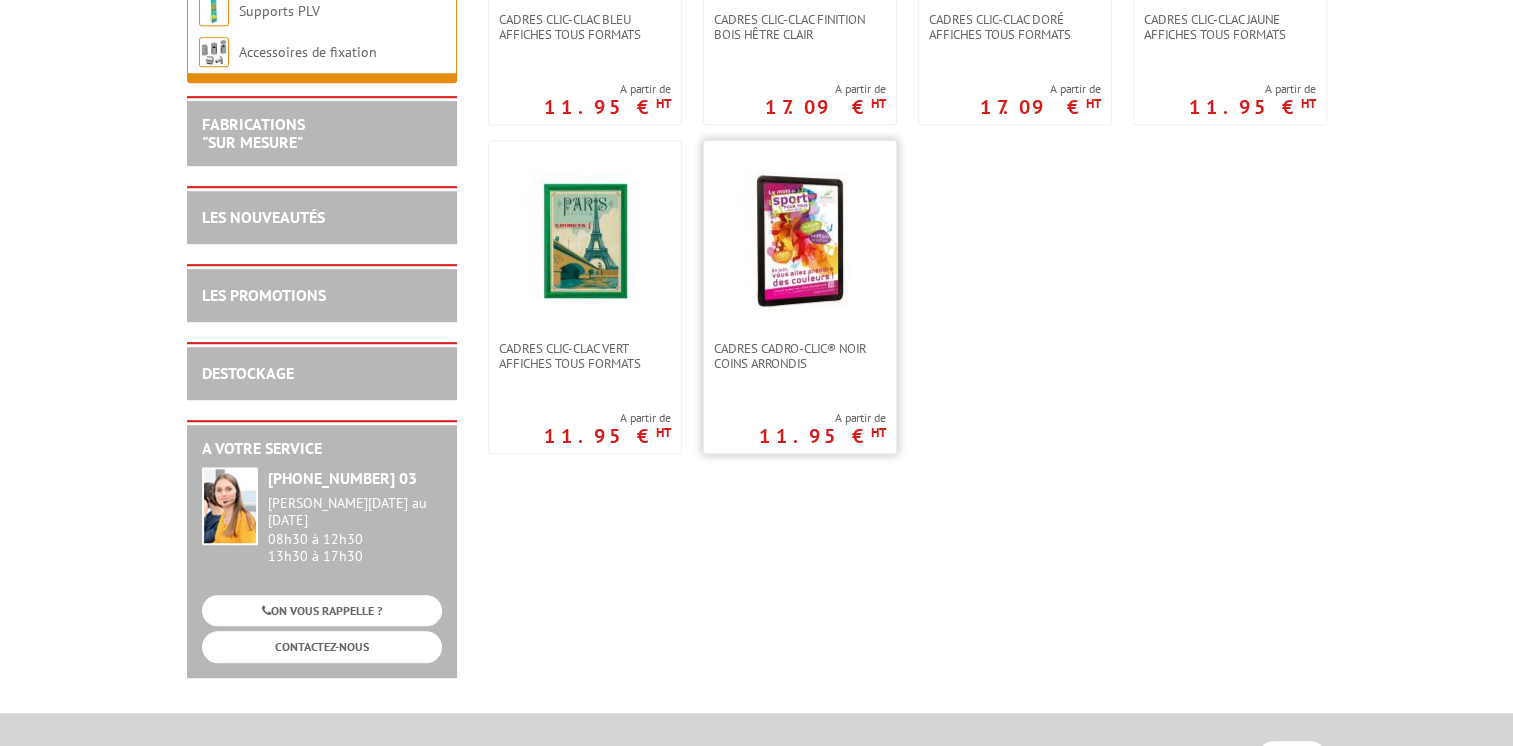 scroll, scrollTop: 800, scrollLeft: 0, axis: vertical 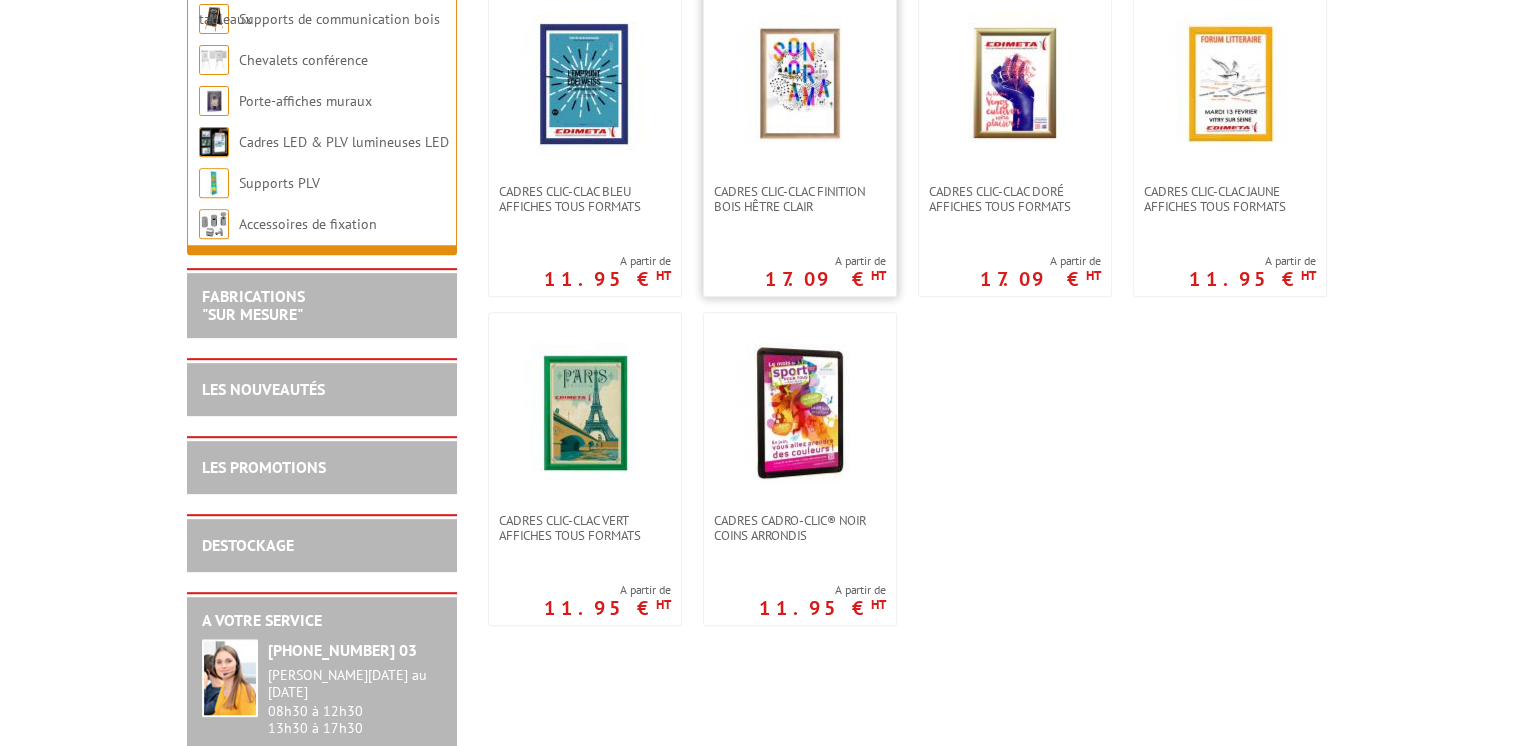 click on "Cadres clic-clac finition Bois Hêtre clair
A partir de
17.09 €  HT" at bounding box center (800, 140) 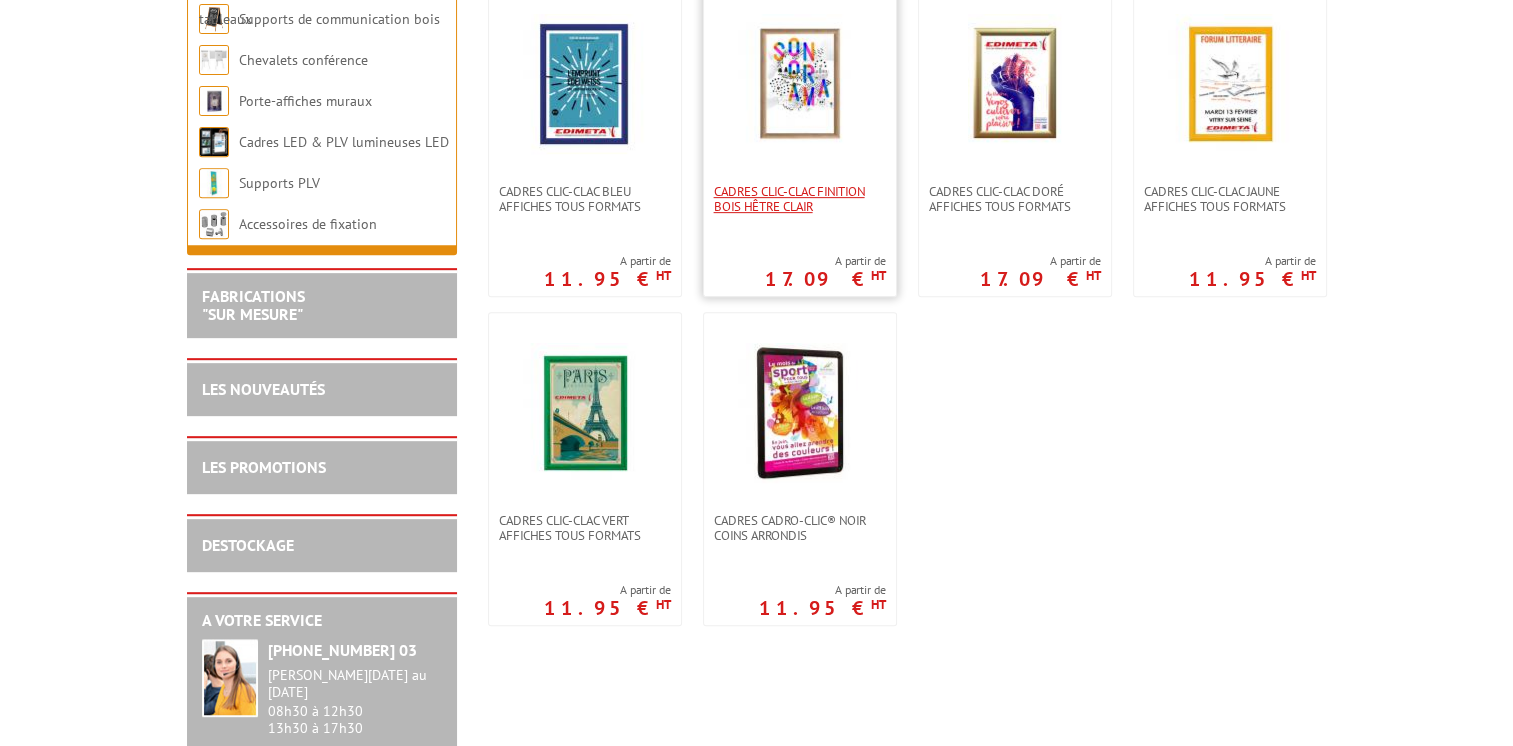 click on "Cadres clic-clac finition Bois Hêtre clair" at bounding box center (800, 199) 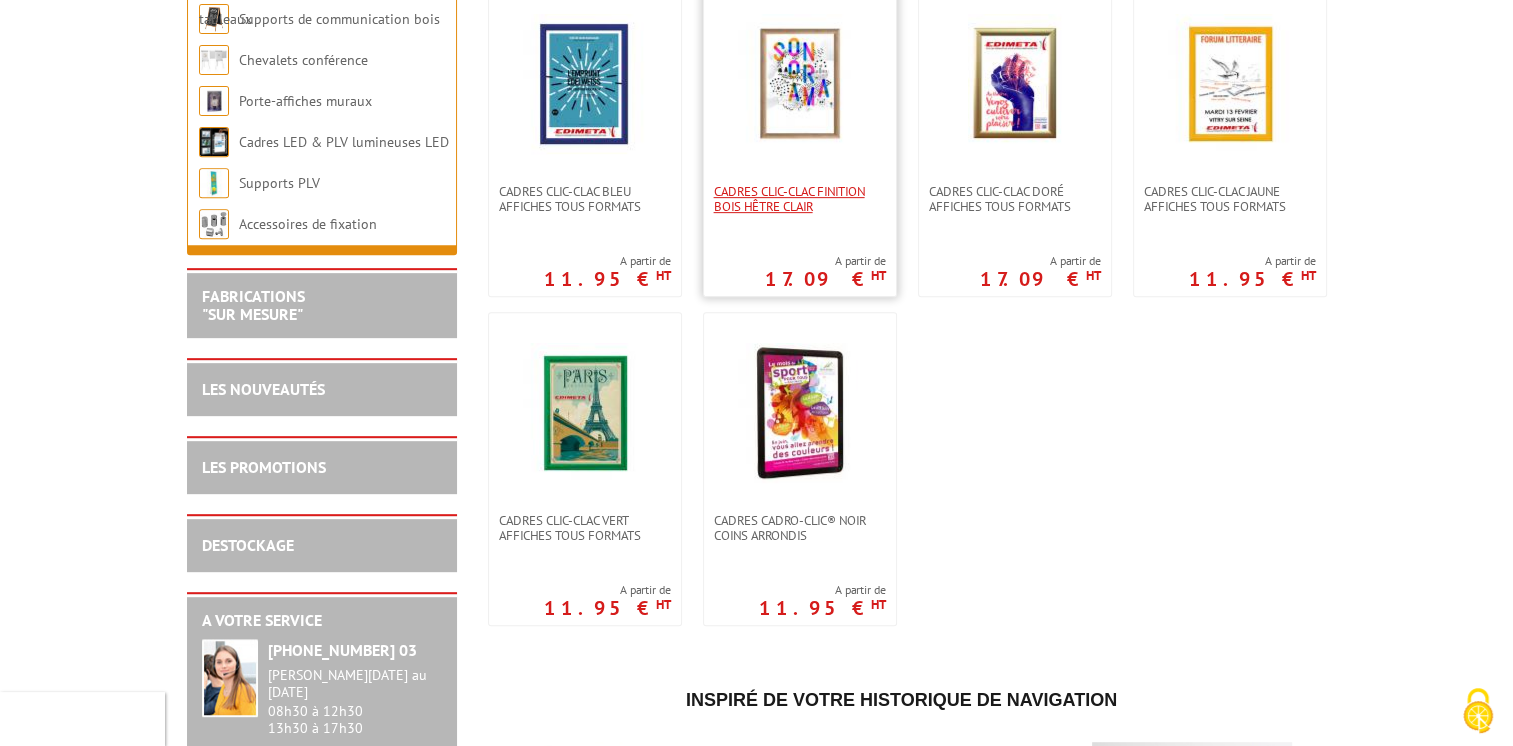 scroll, scrollTop: 0, scrollLeft: 0, axis: both 